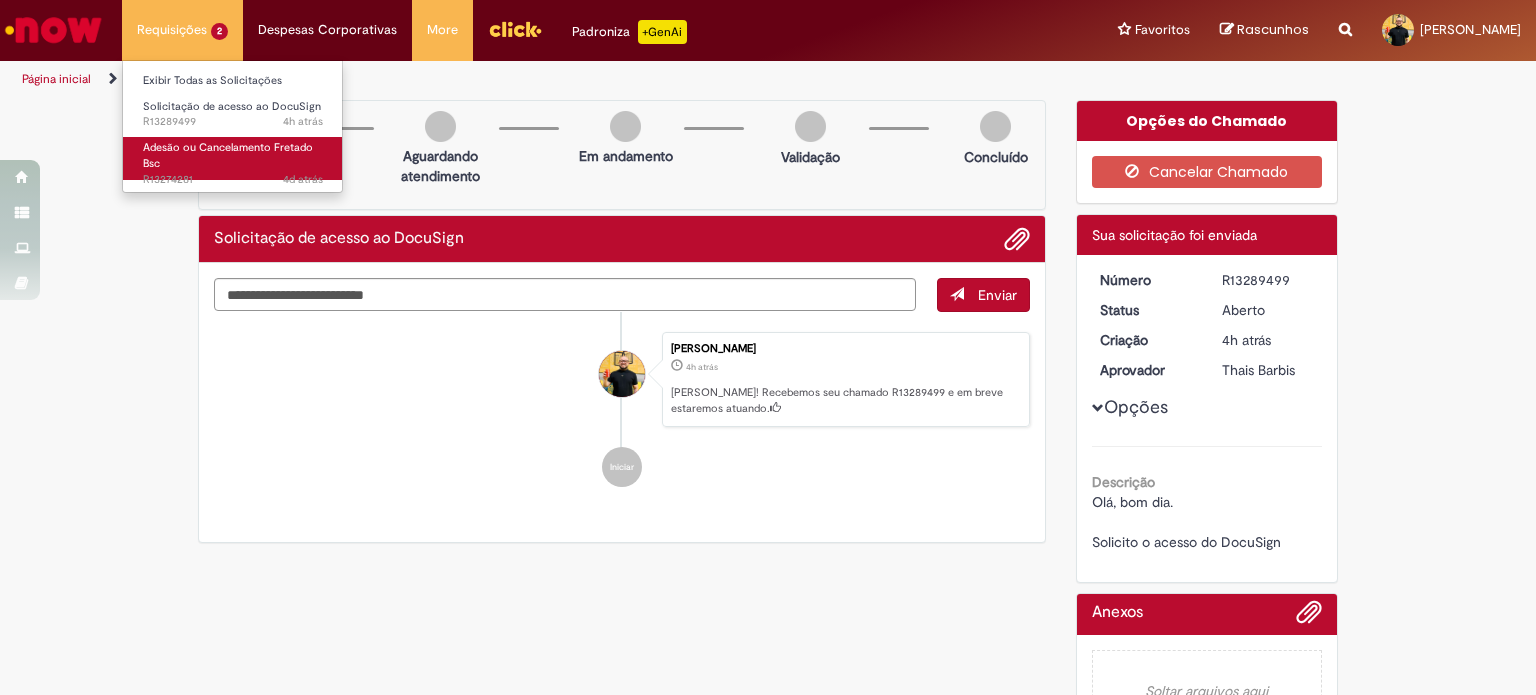 scroll, scrollTop: 0, scrollLeft: 0, axis: both 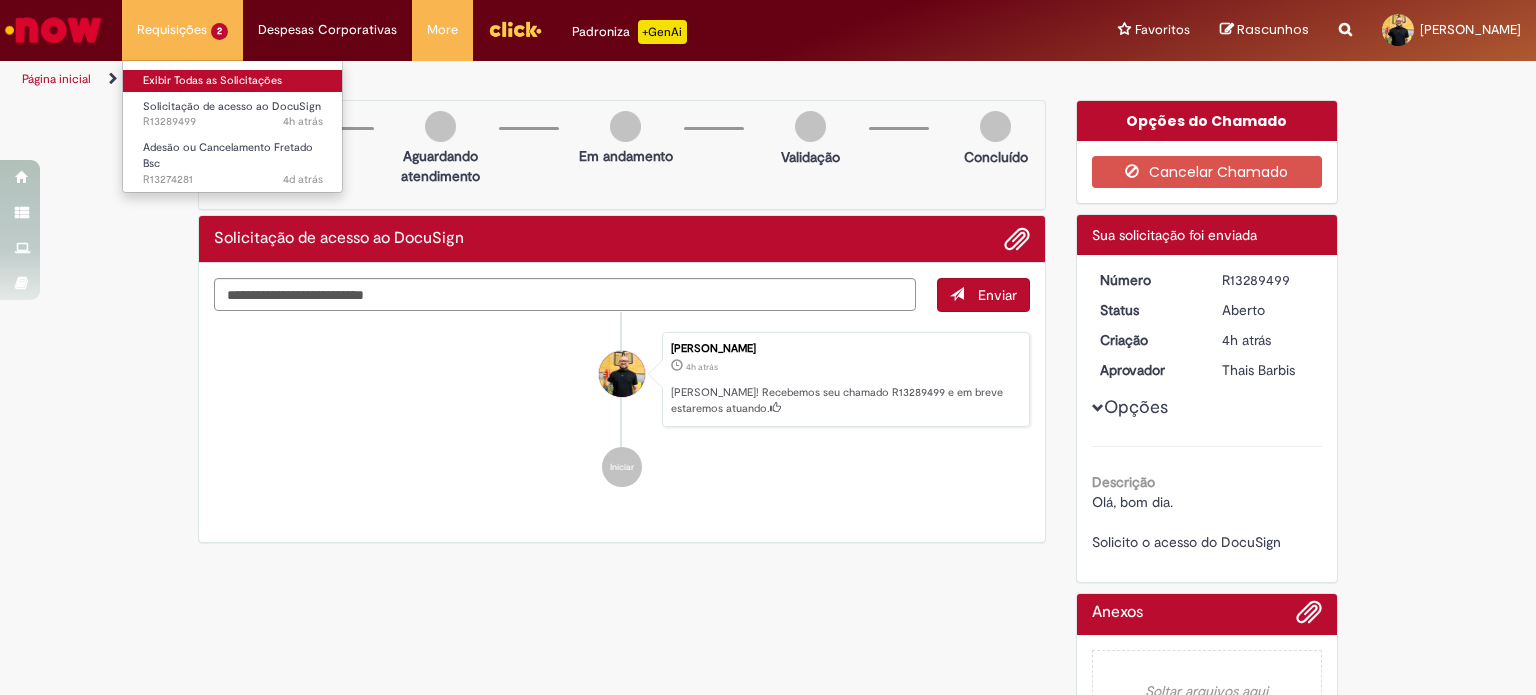 click on "Exibir Todas as Solicitações" at bounding box center [233, 81] 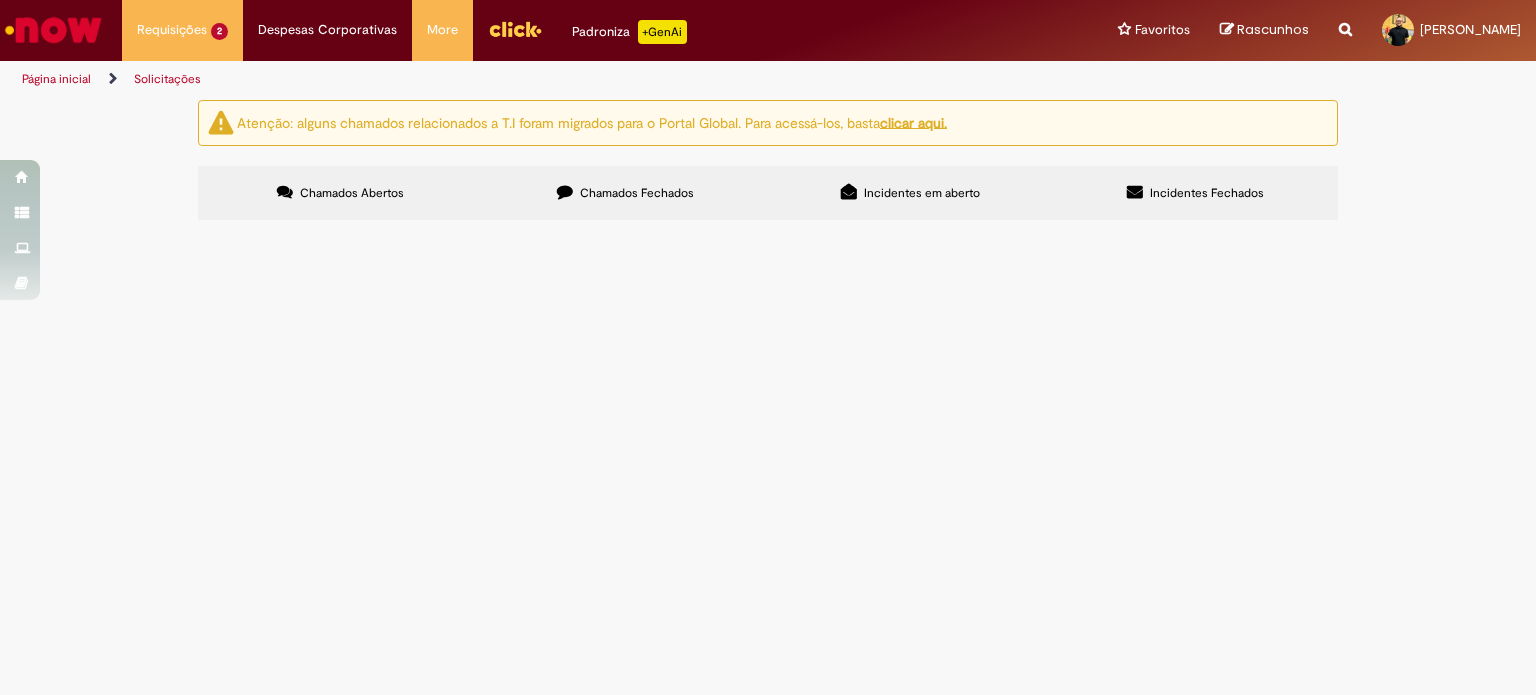click on "Chamados Fechados" at bounding box center [637, 193] 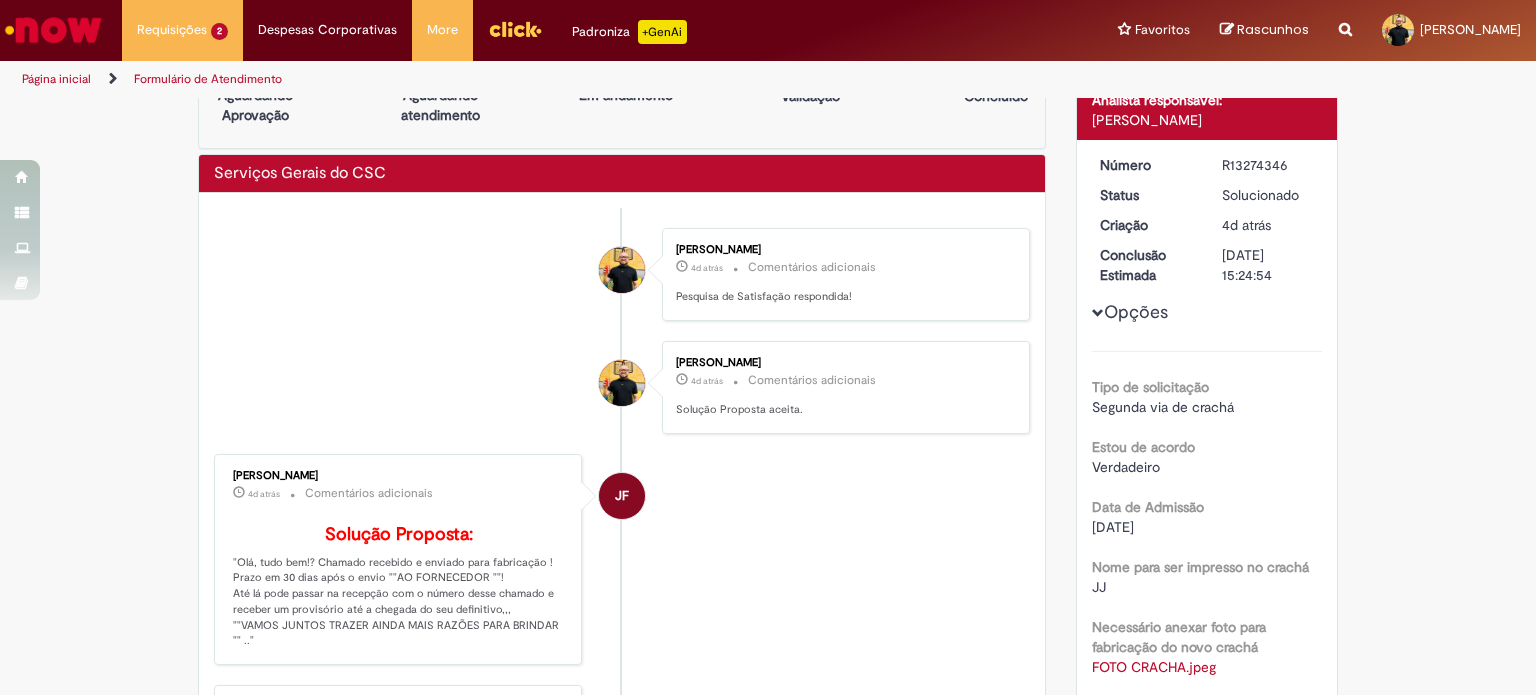 scroll, scrollTop: 0, scrollLeft: 0, axis: both 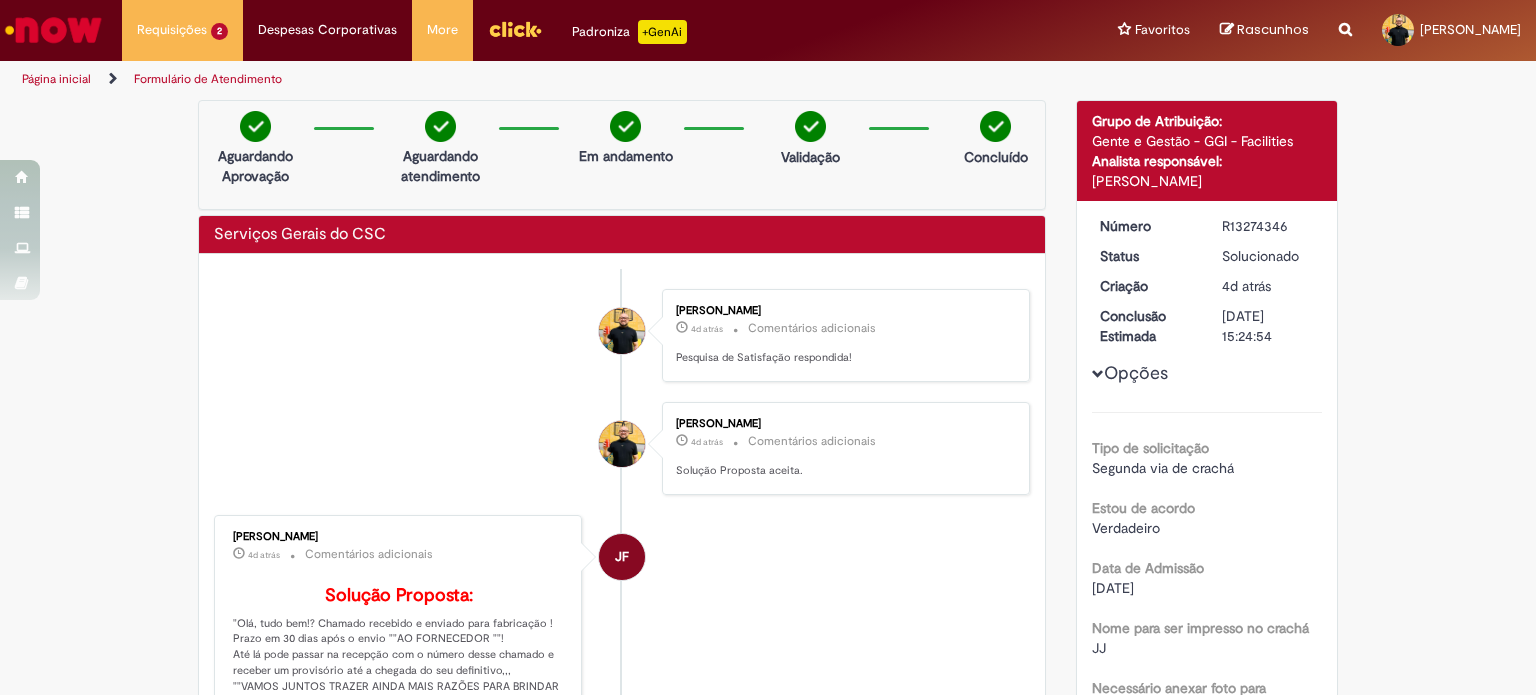 click on "Formulário de Atendimento" at bounding box center (208, 79) 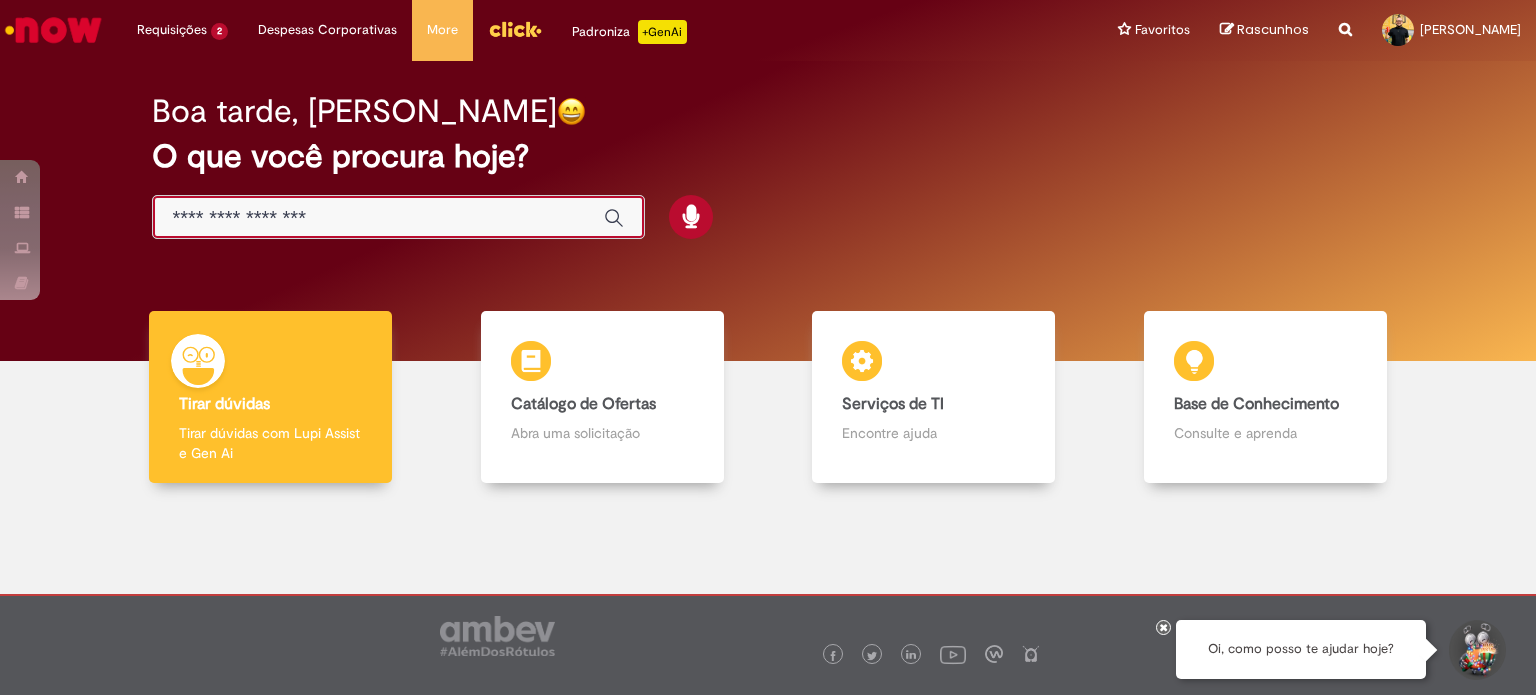 click at bounding box center (378, 218) 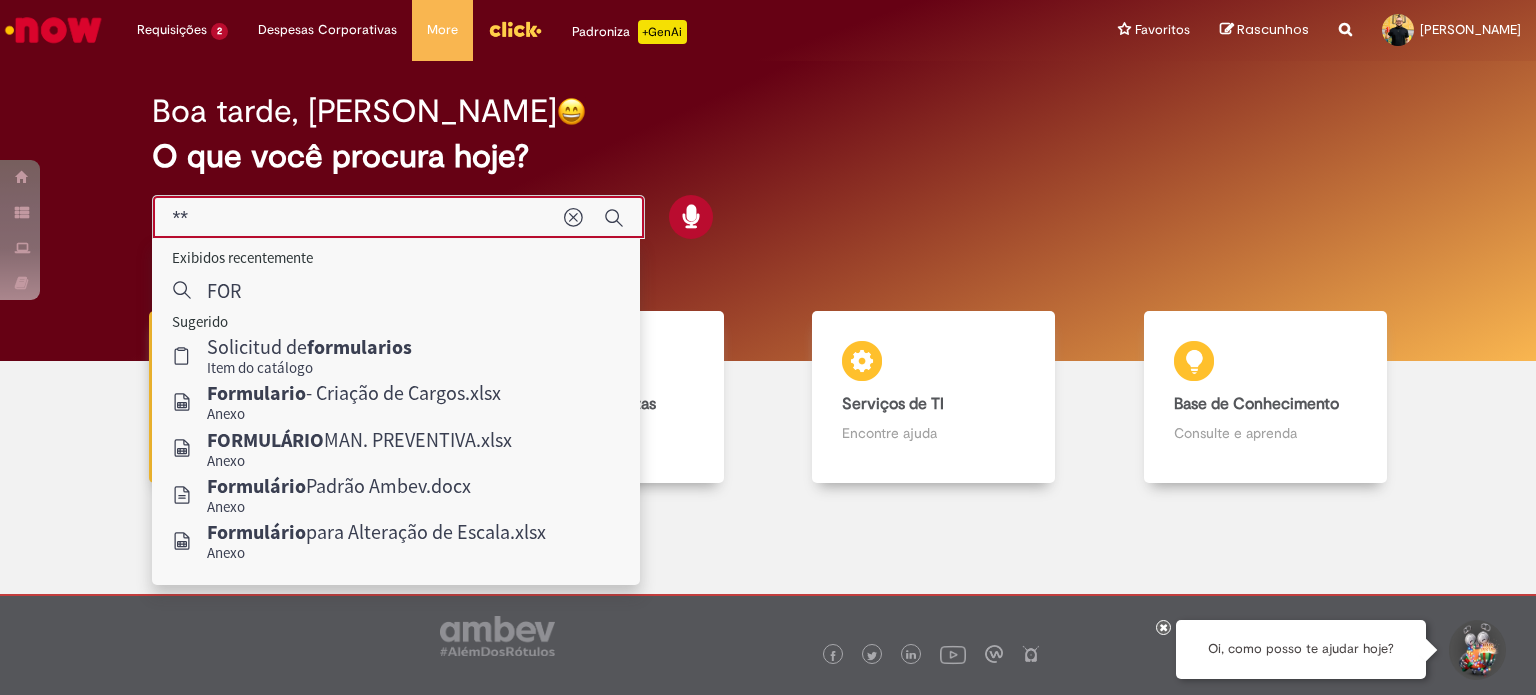 type on "*" 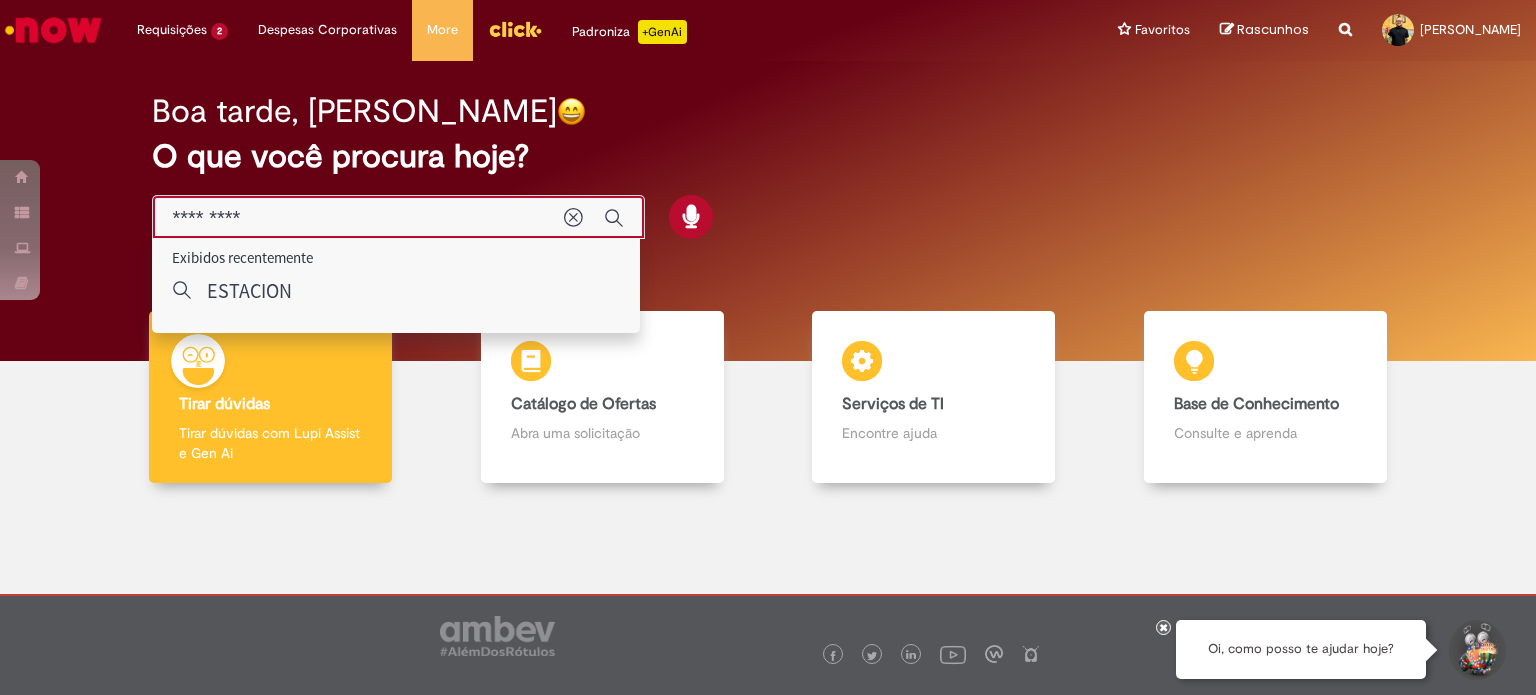 type on "**********" 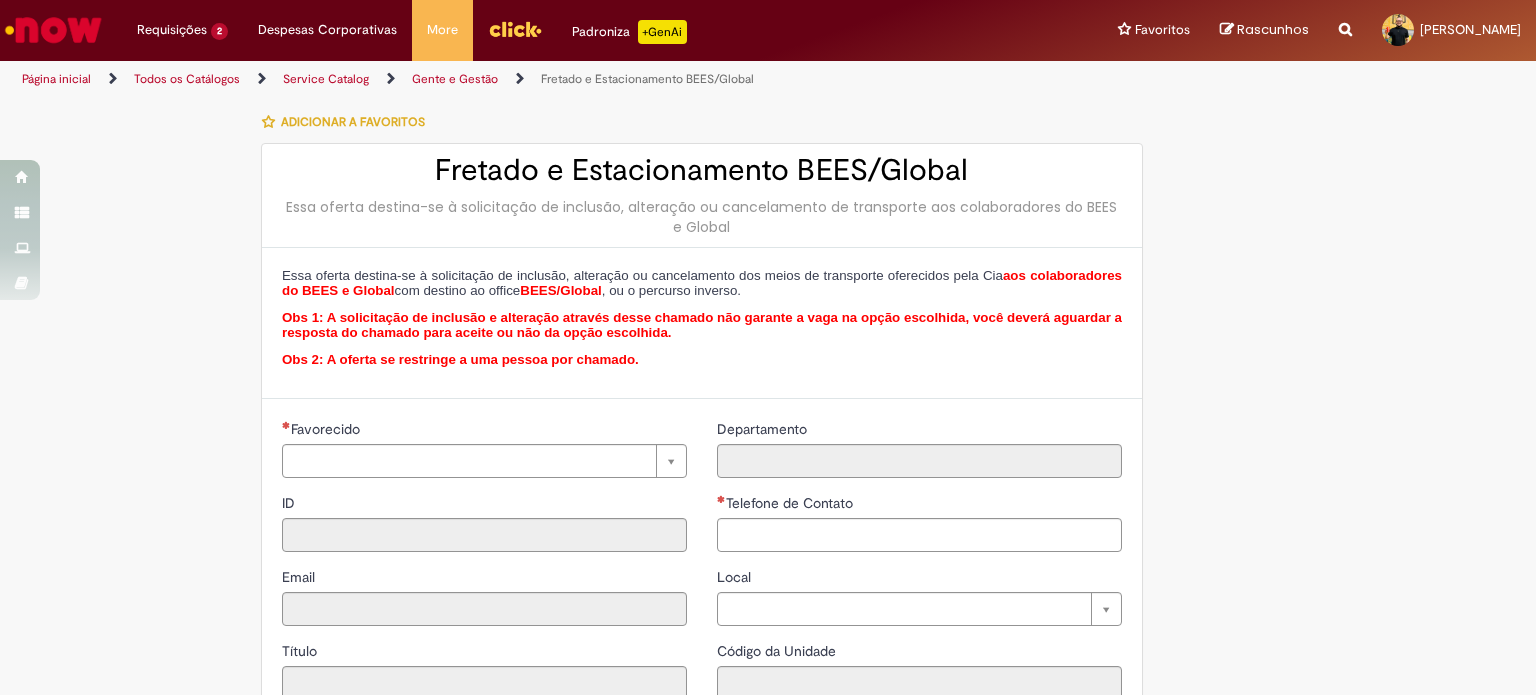 type on "********" 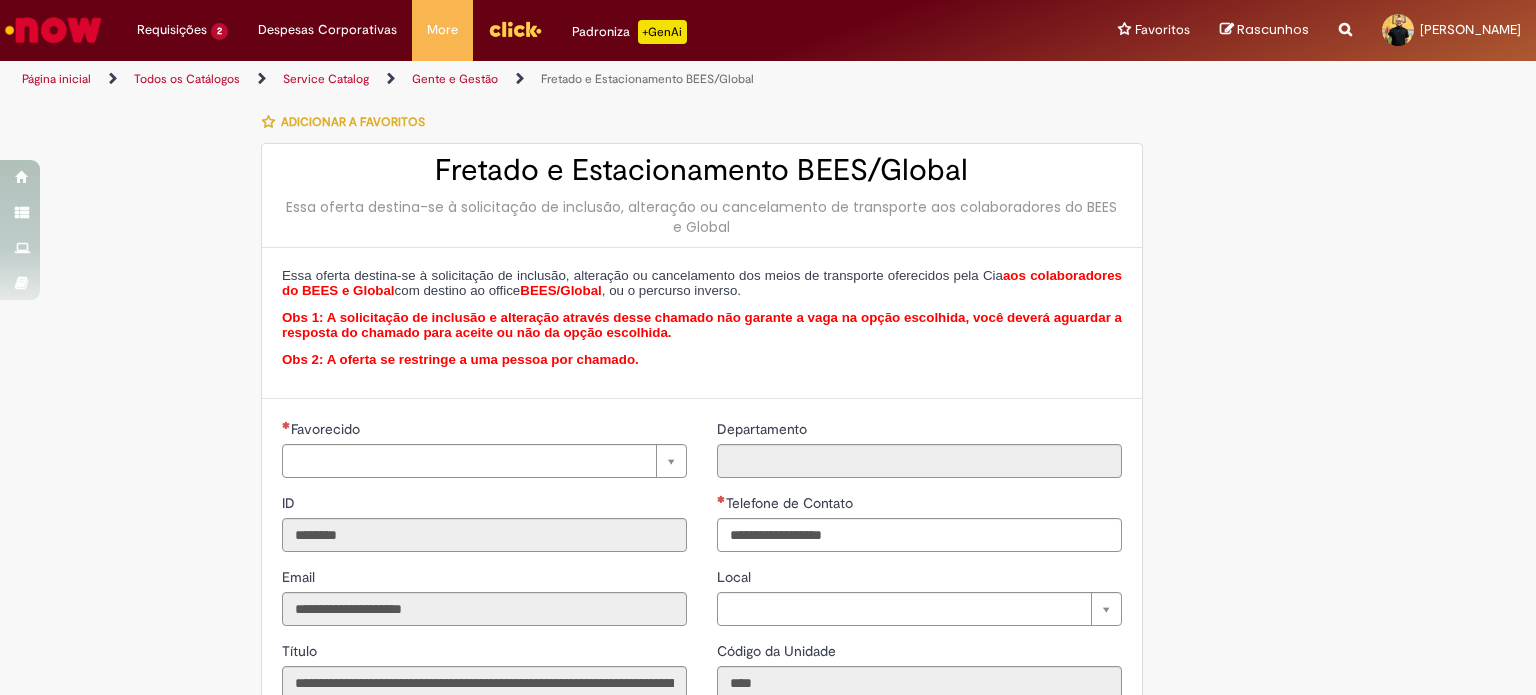 type on "**********" 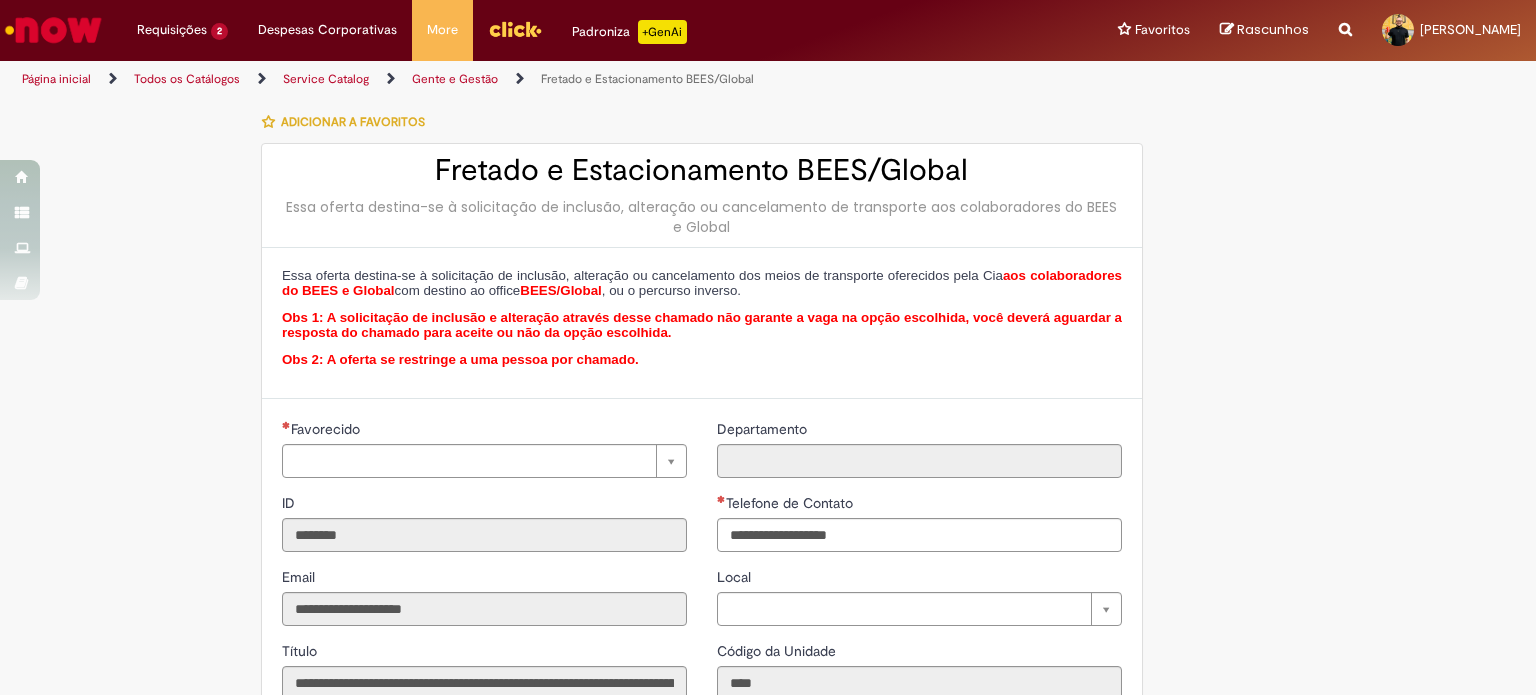 type on "**********" 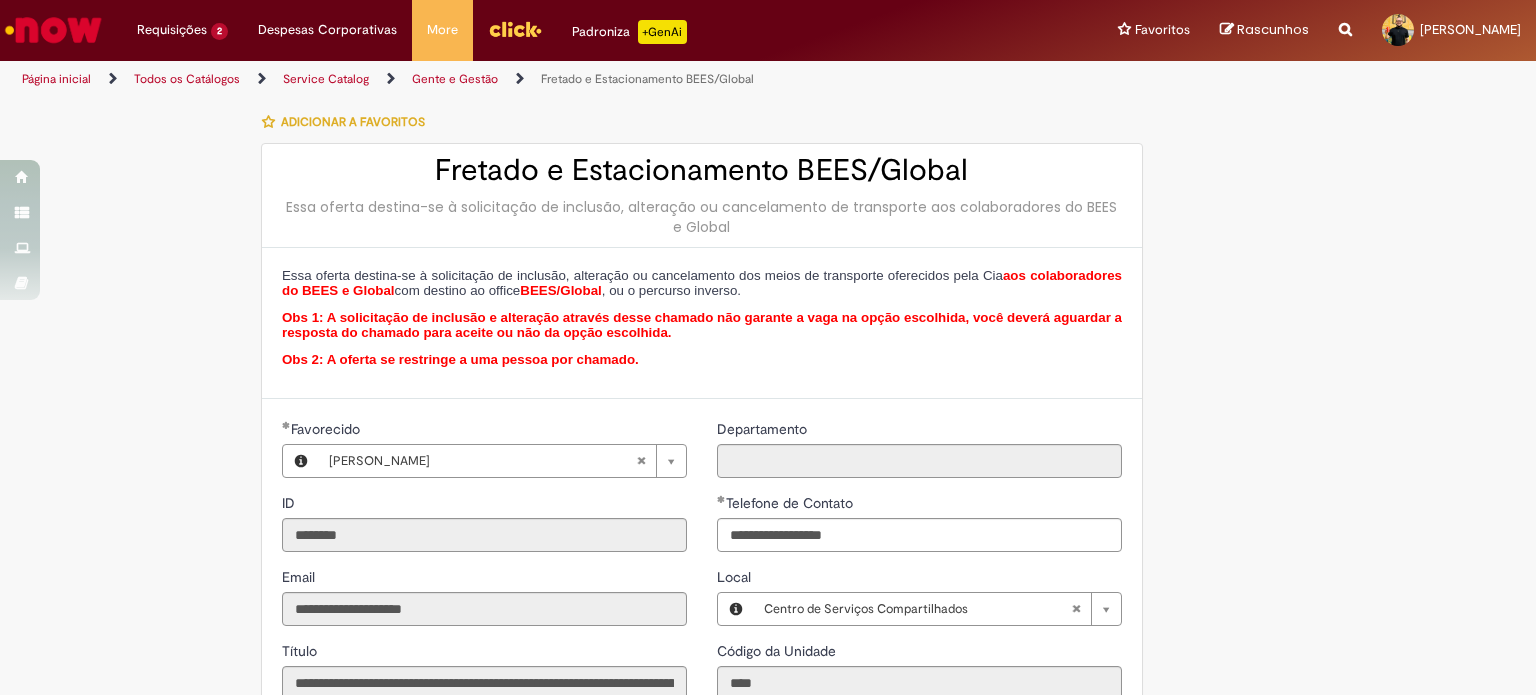 type on "**********" 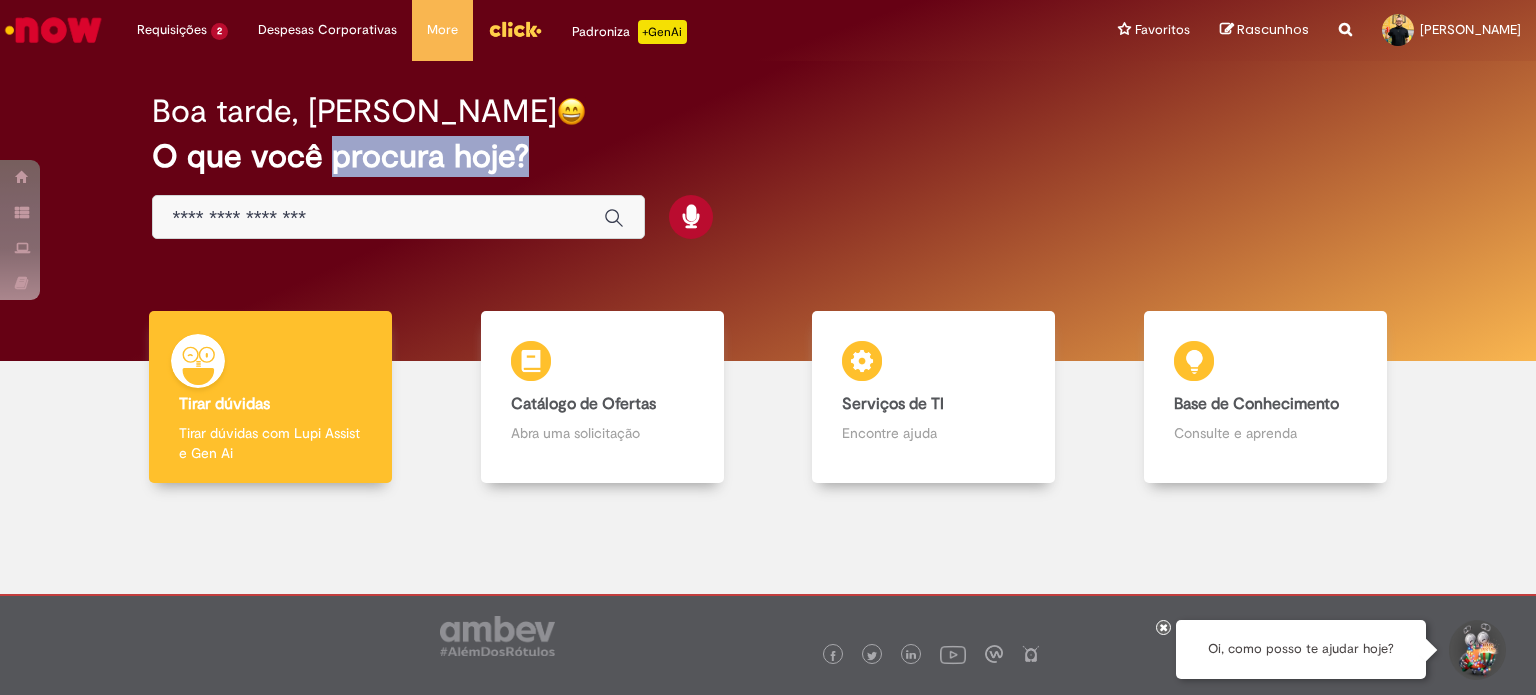 drag, startPoint x: 325, startPoint y: 240, endPoint x: 391, endPoint y: 225, distance: 67.68308 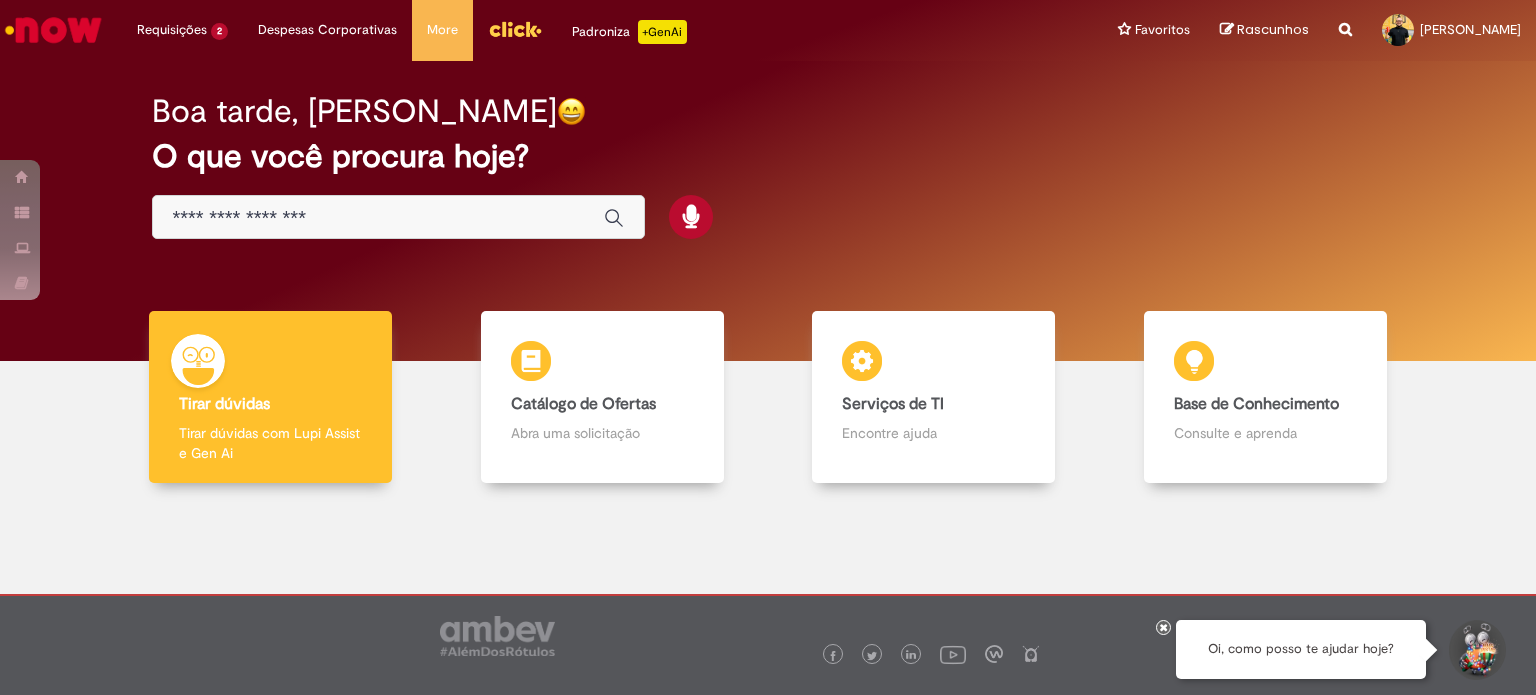 click at bounding box center (378, 218) 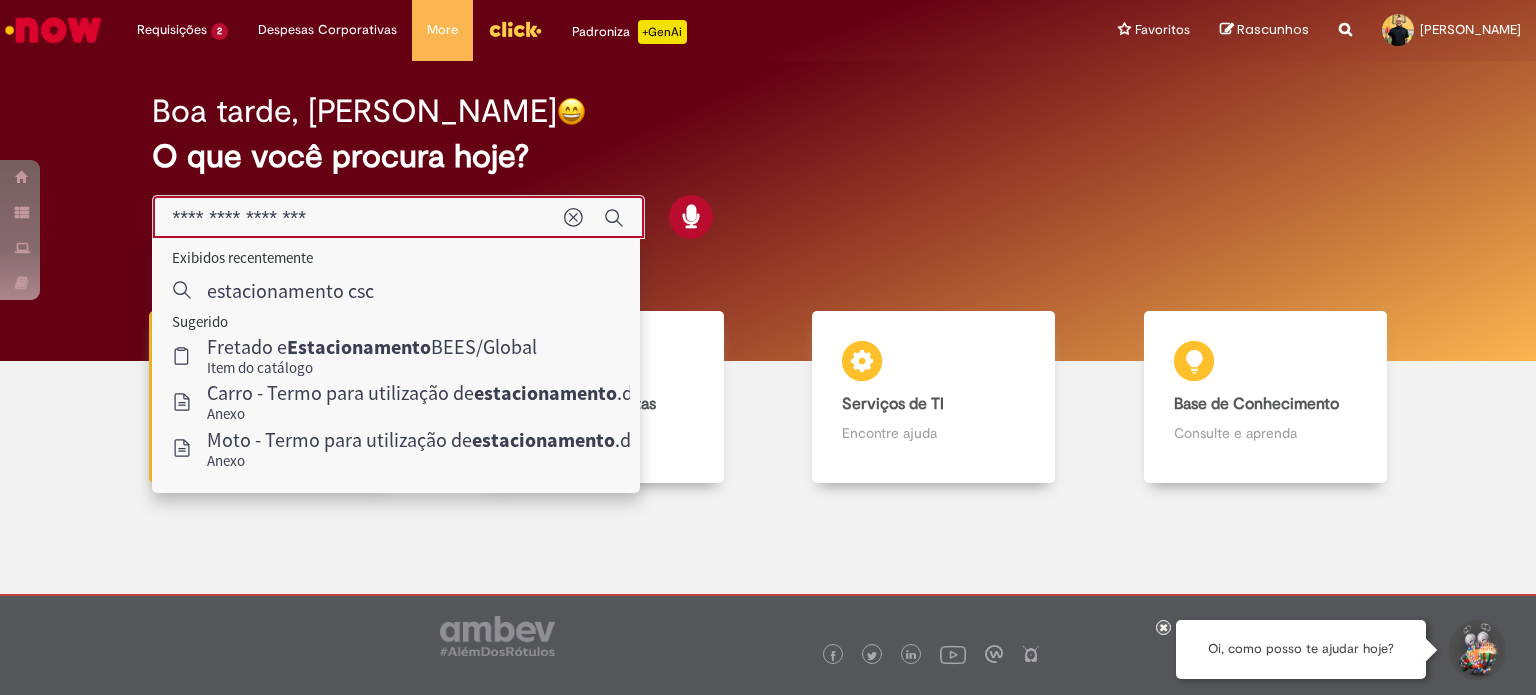 type on "**********" 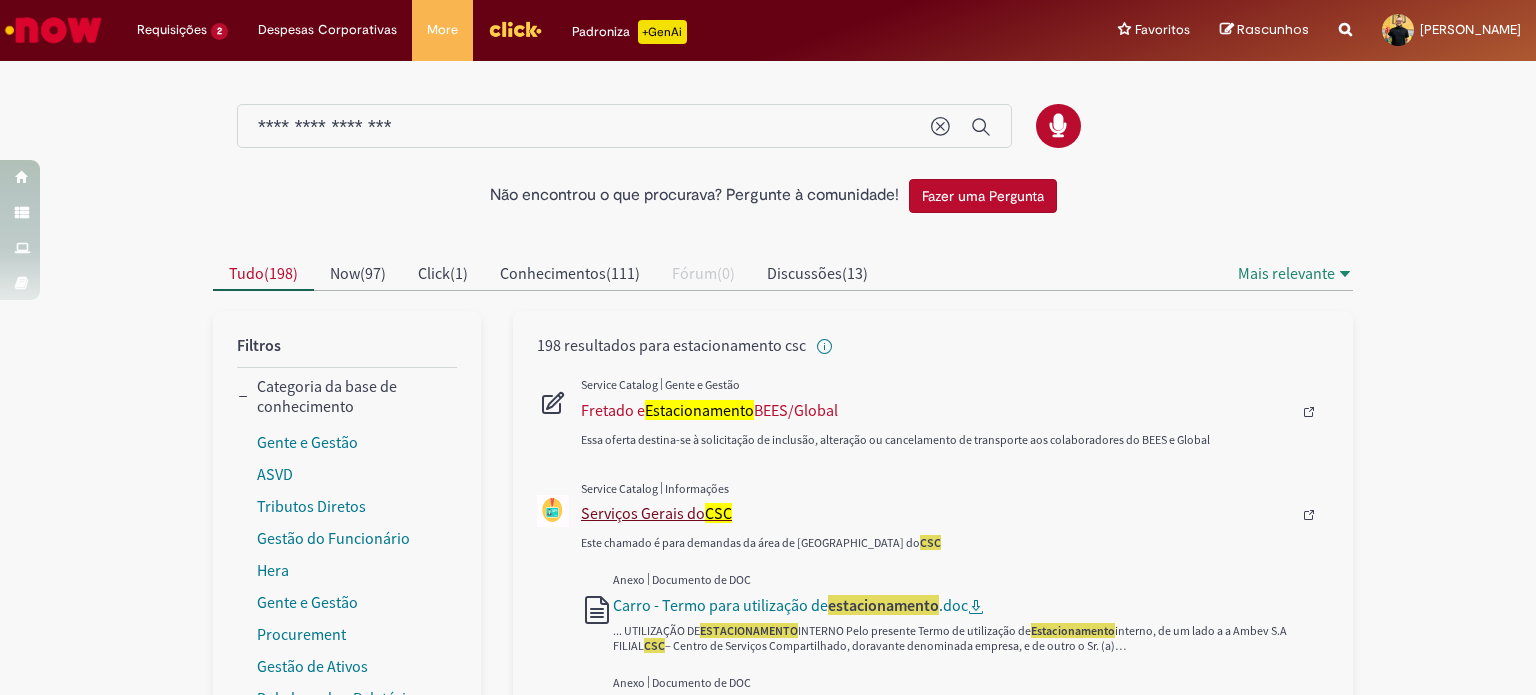 click on "Serviços Gerais do  CSC" at bounding box center (936, 513) 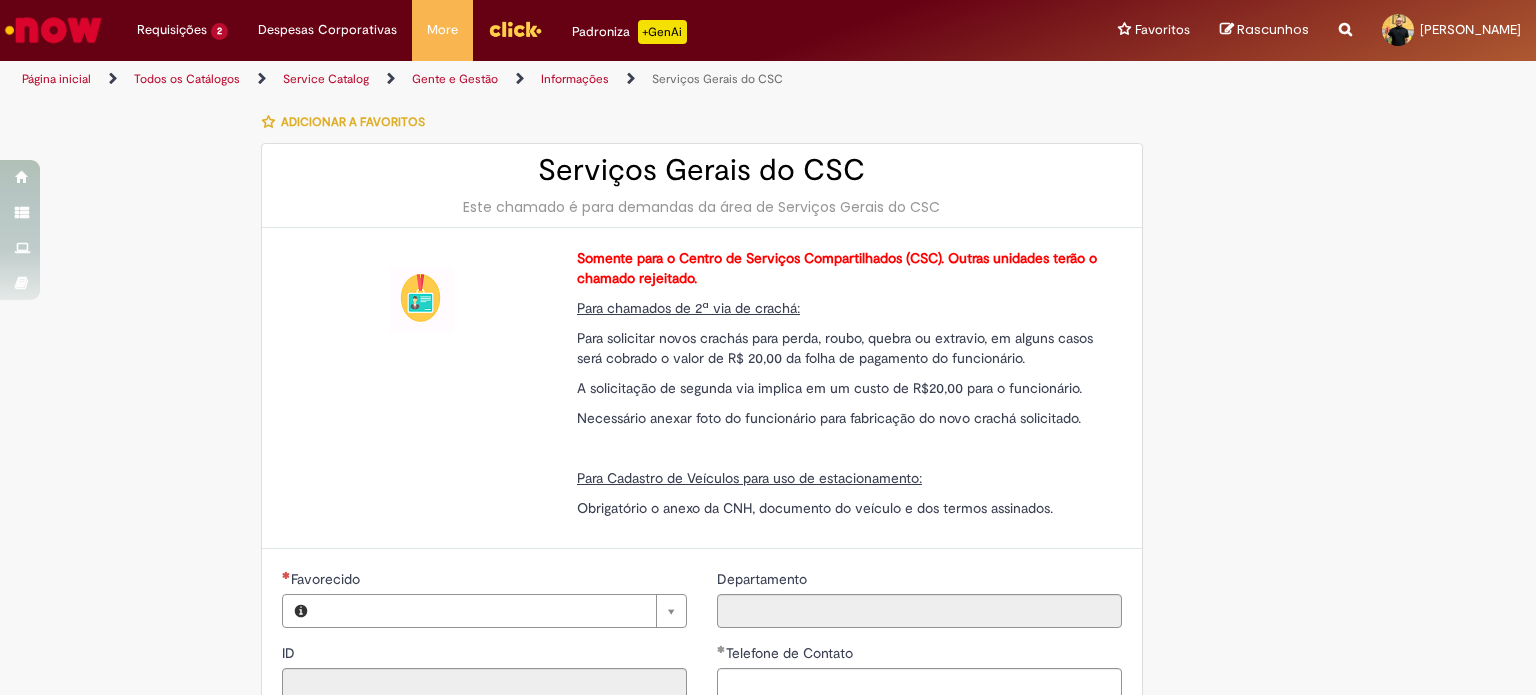 type on "********" 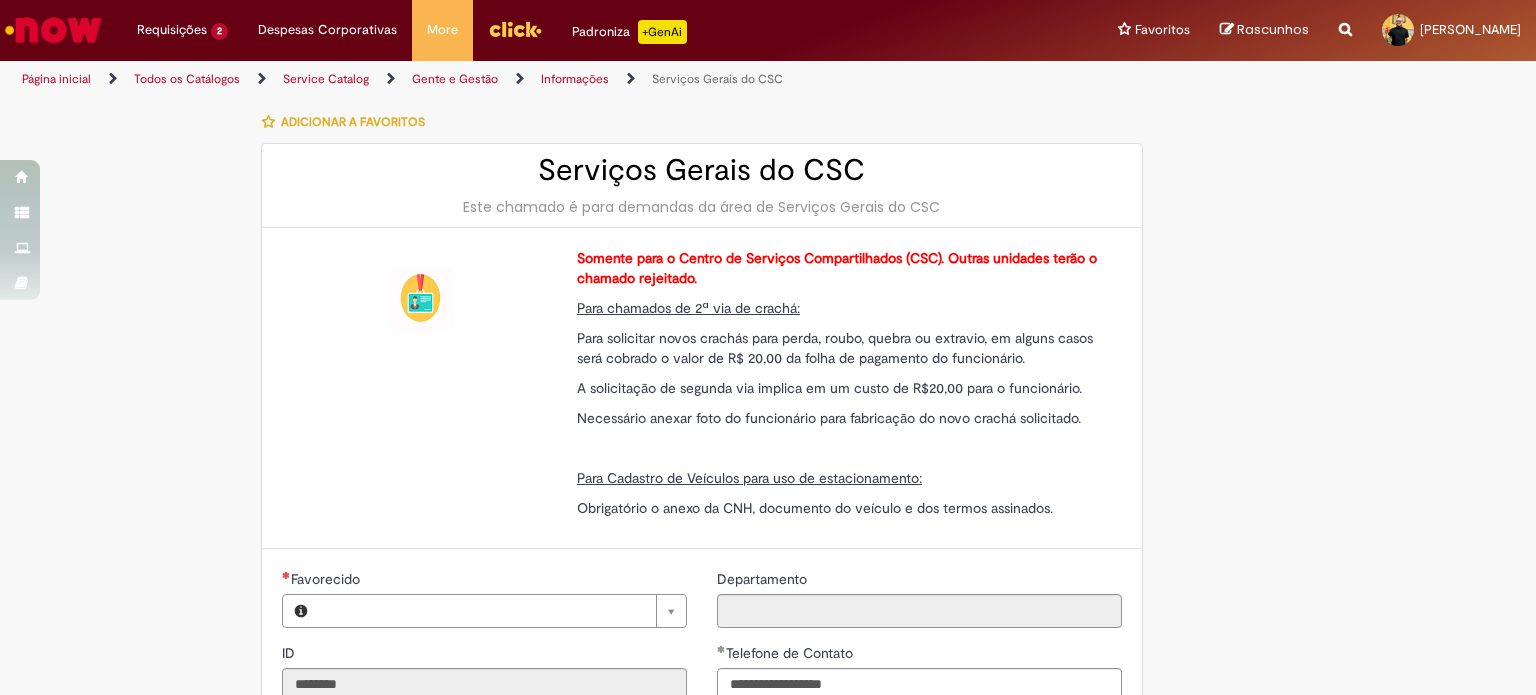 type on "**********" 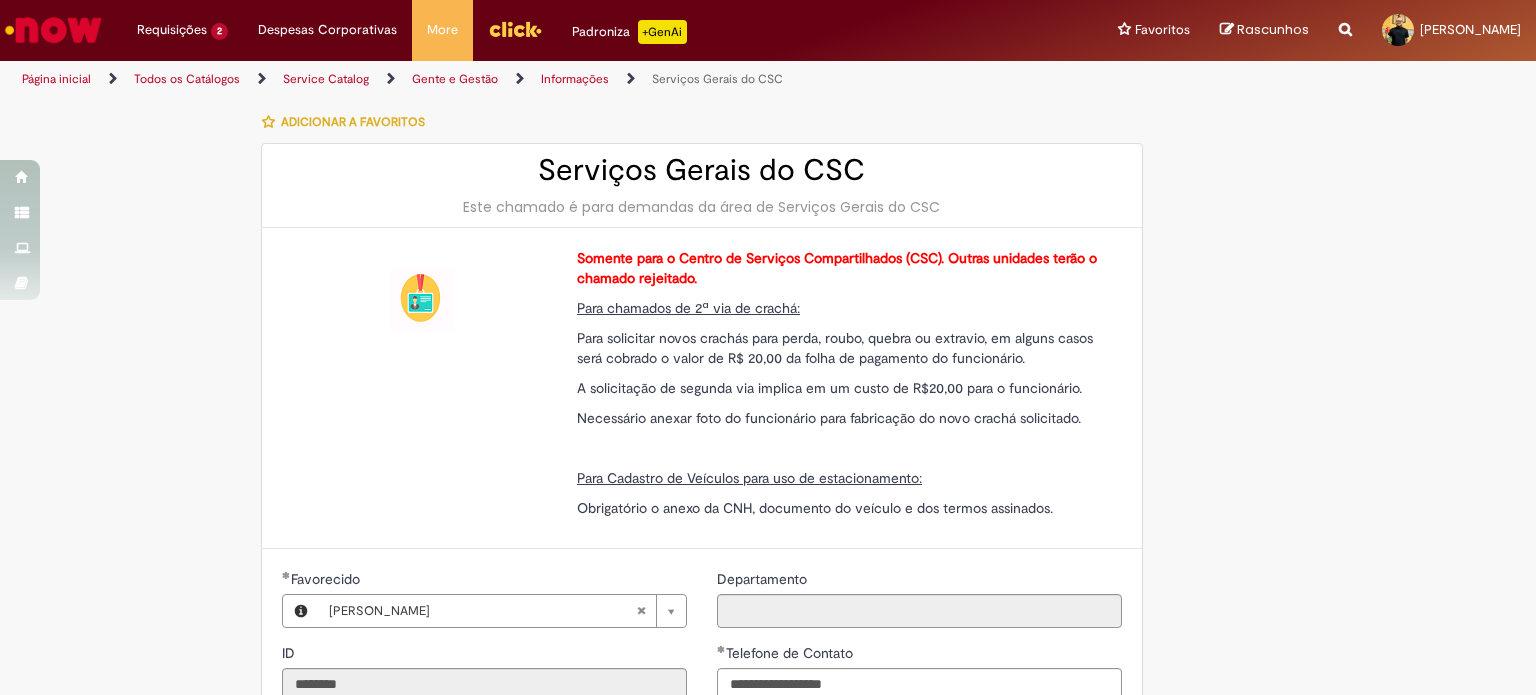 type on "**********" 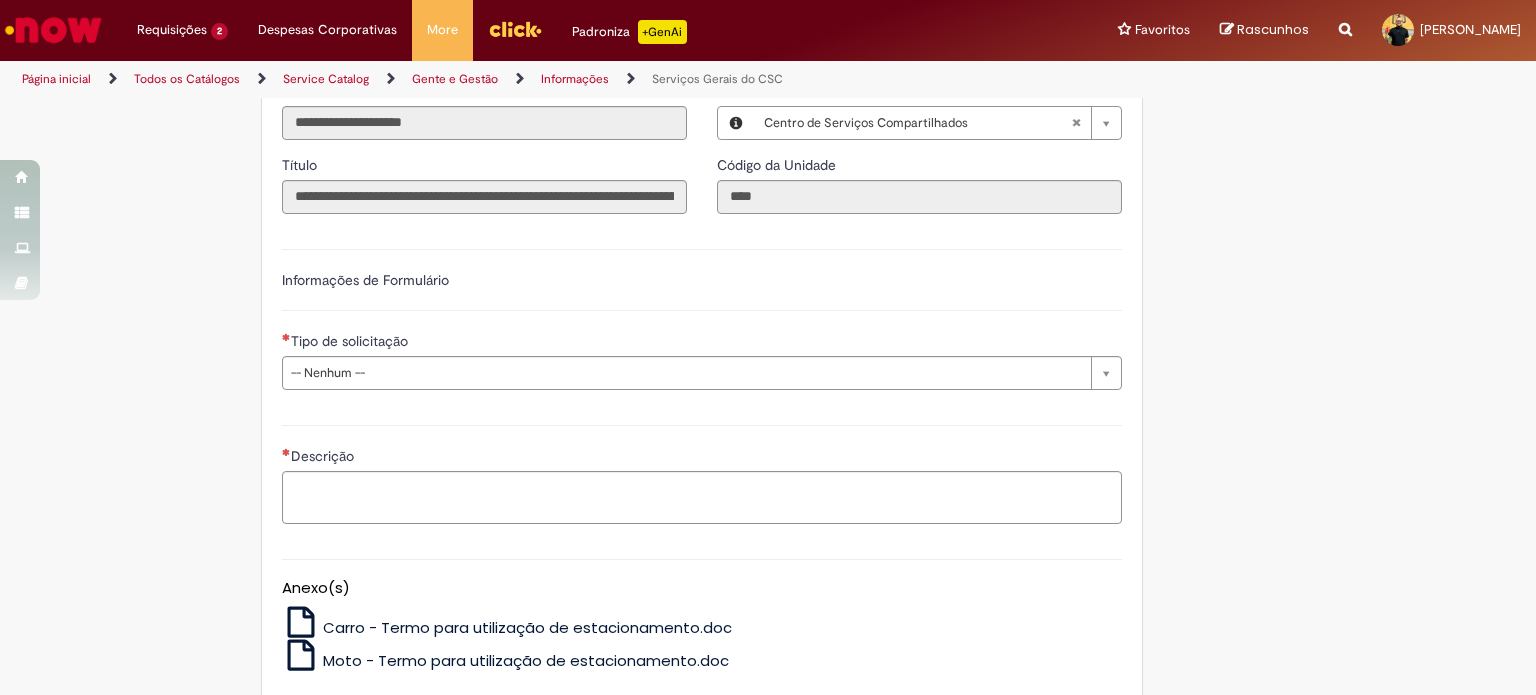 scroll, scrollTop: 652, scrollLeft: 0, axis: vertical 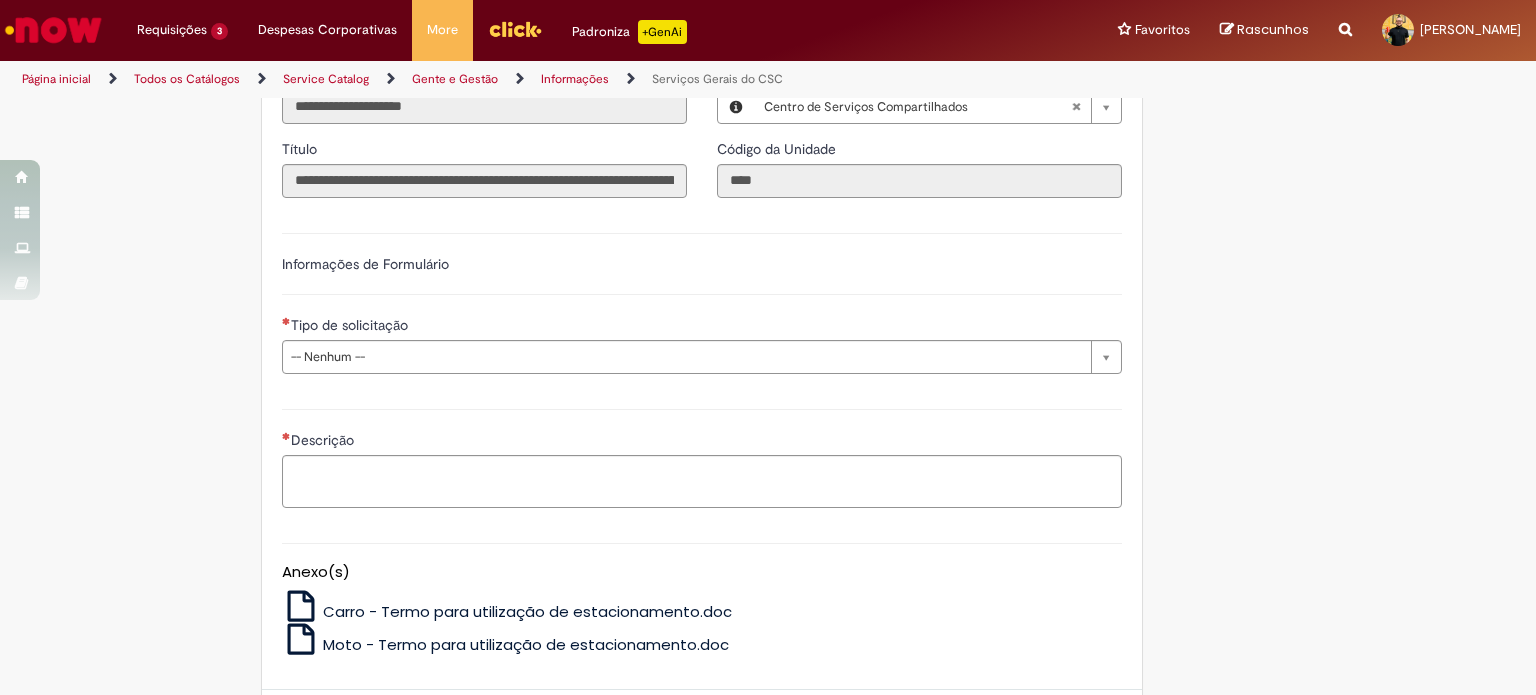 click at bounding box center [53, 30] 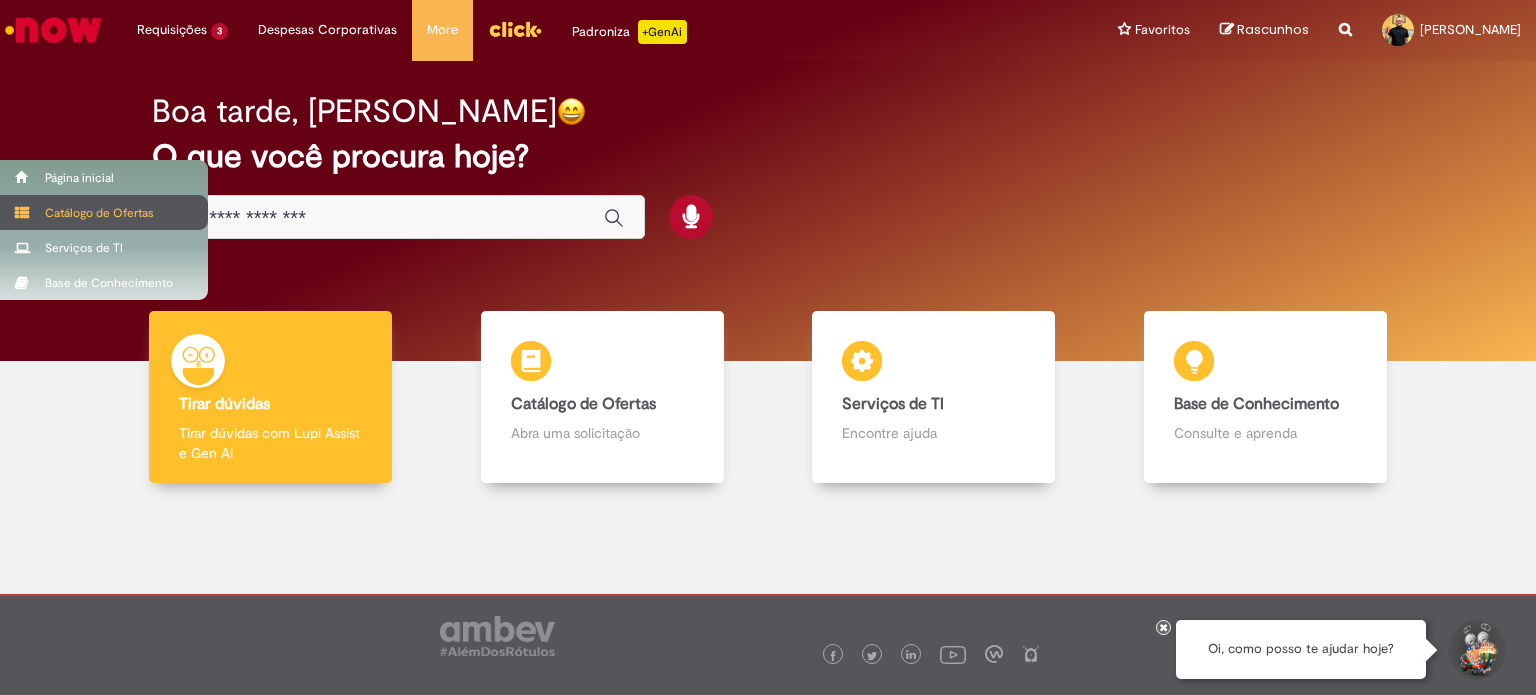 scroll, scrollTop: 0, scrollLeft: 0, axis: both 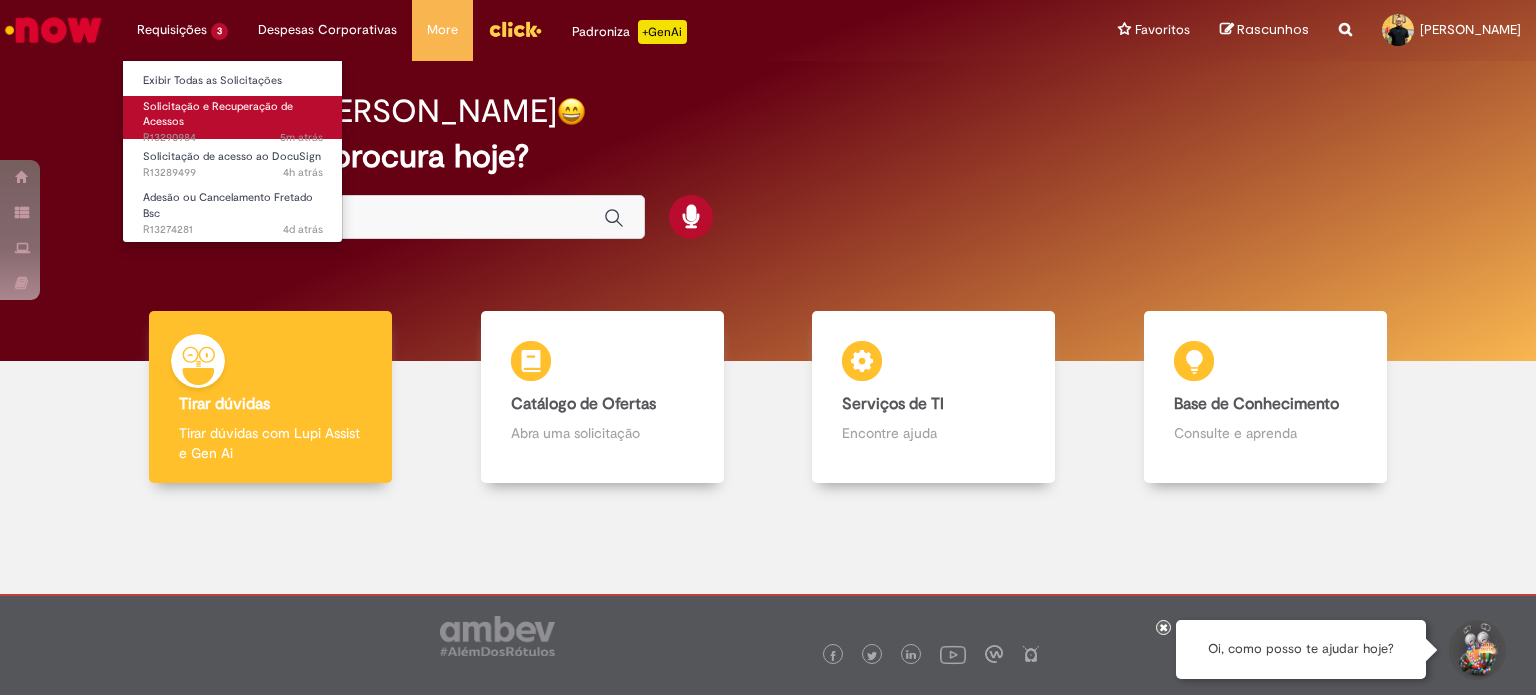 click on "Solicitação e Recuperação de Acessos" at bounding box center (218, 114) 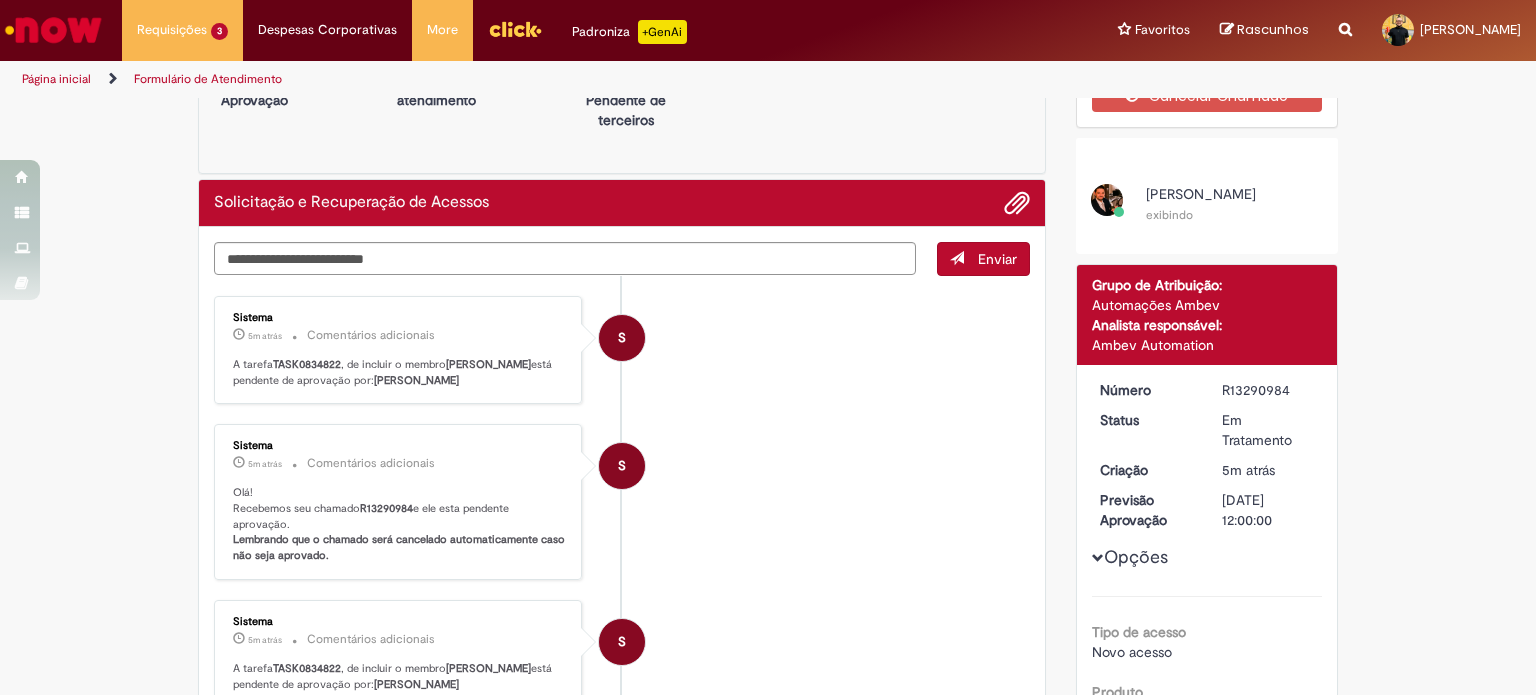 scroll, scrollTop: 0, scrollLeft: 0, axis: both 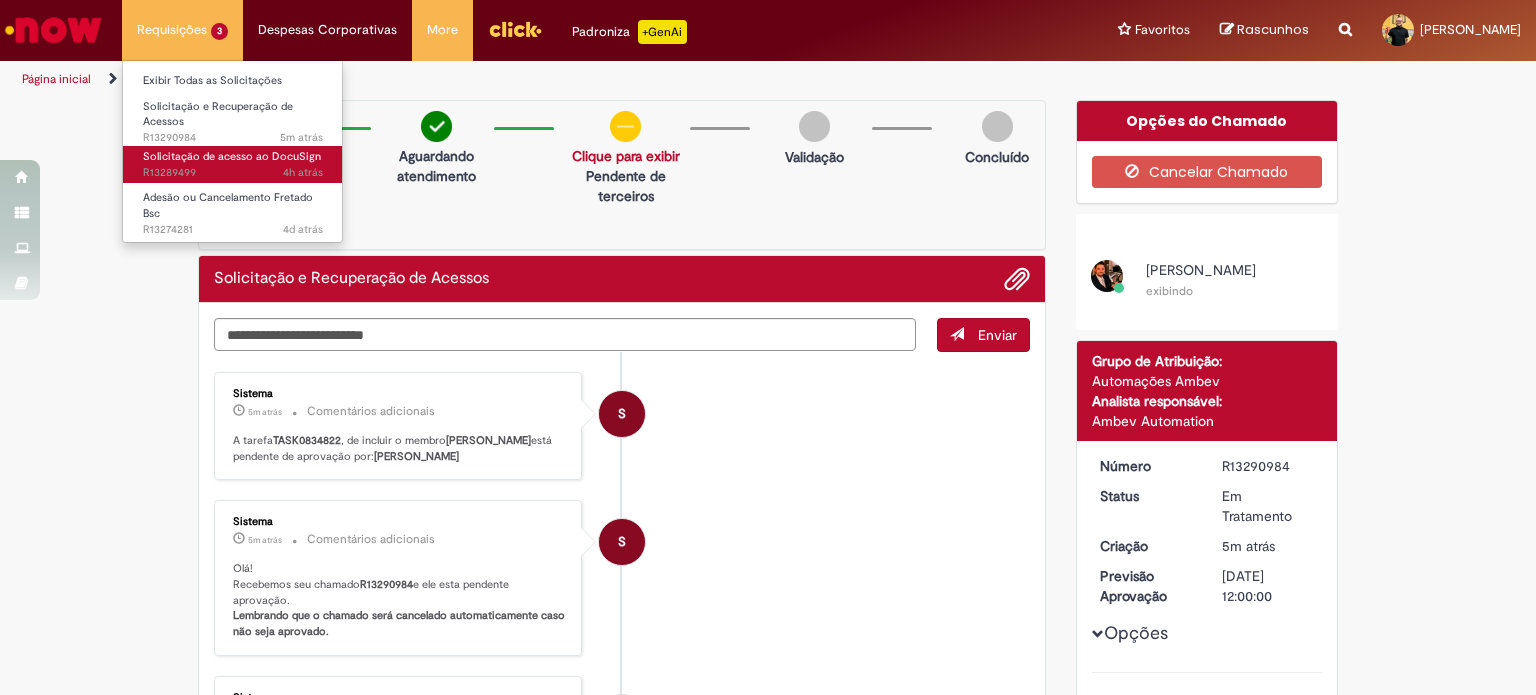 click on "4h atrás 4 horas atrás  R13289499" at bounding box center [233, 173] 